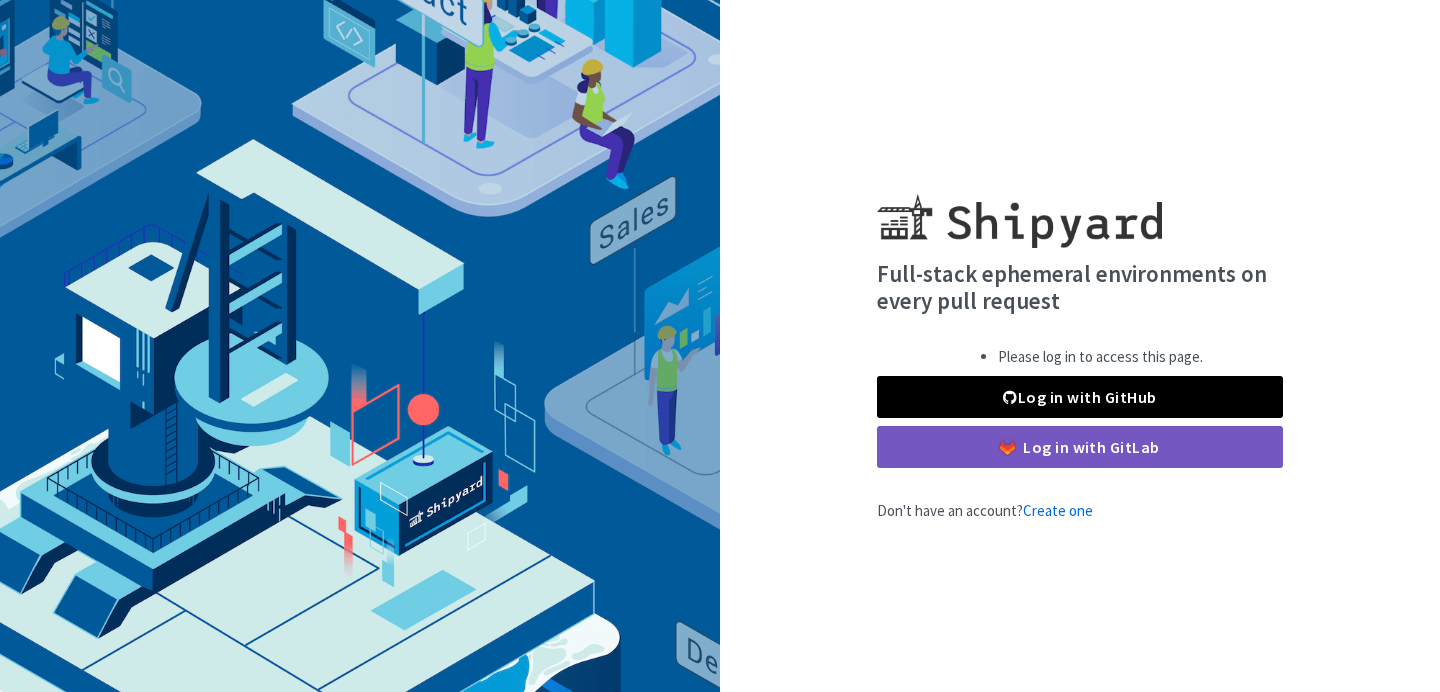 scroll, scrollTop: 0, scrollLeft: 0, axis: both 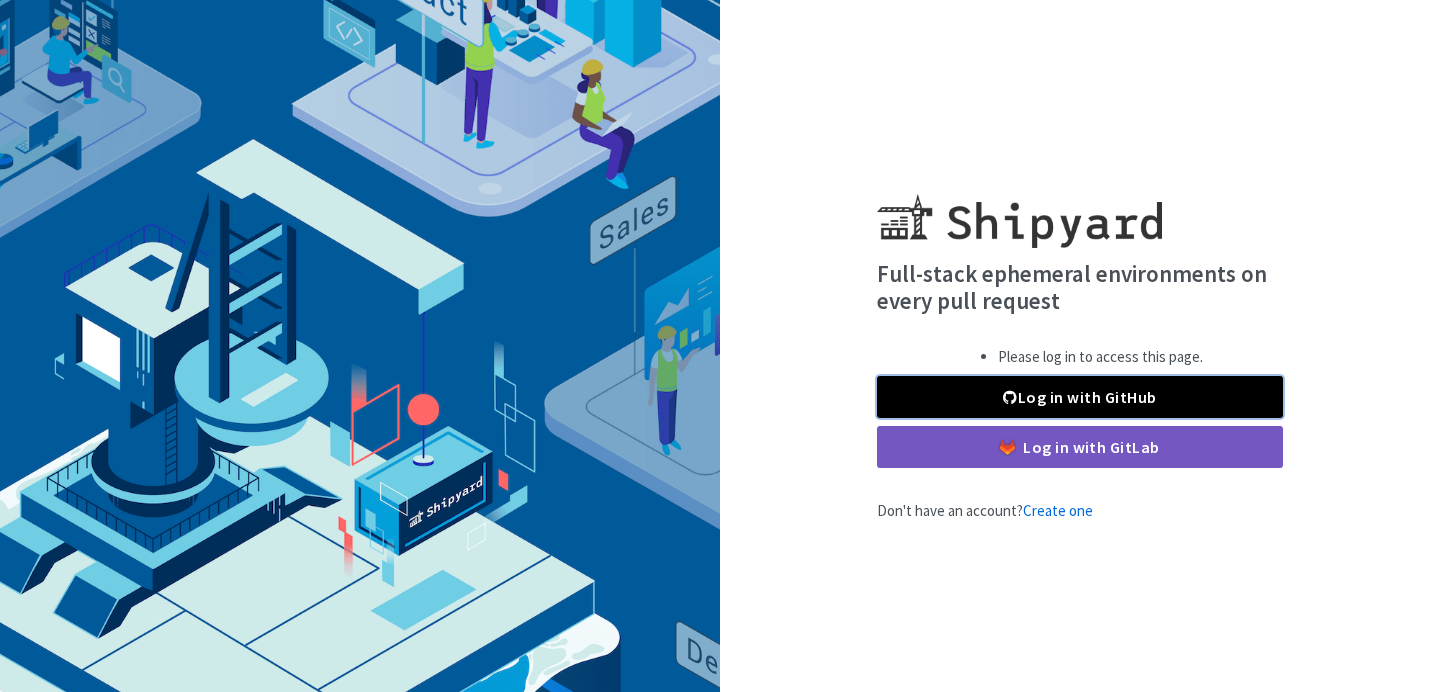 click at bounding box center (1010, 397) 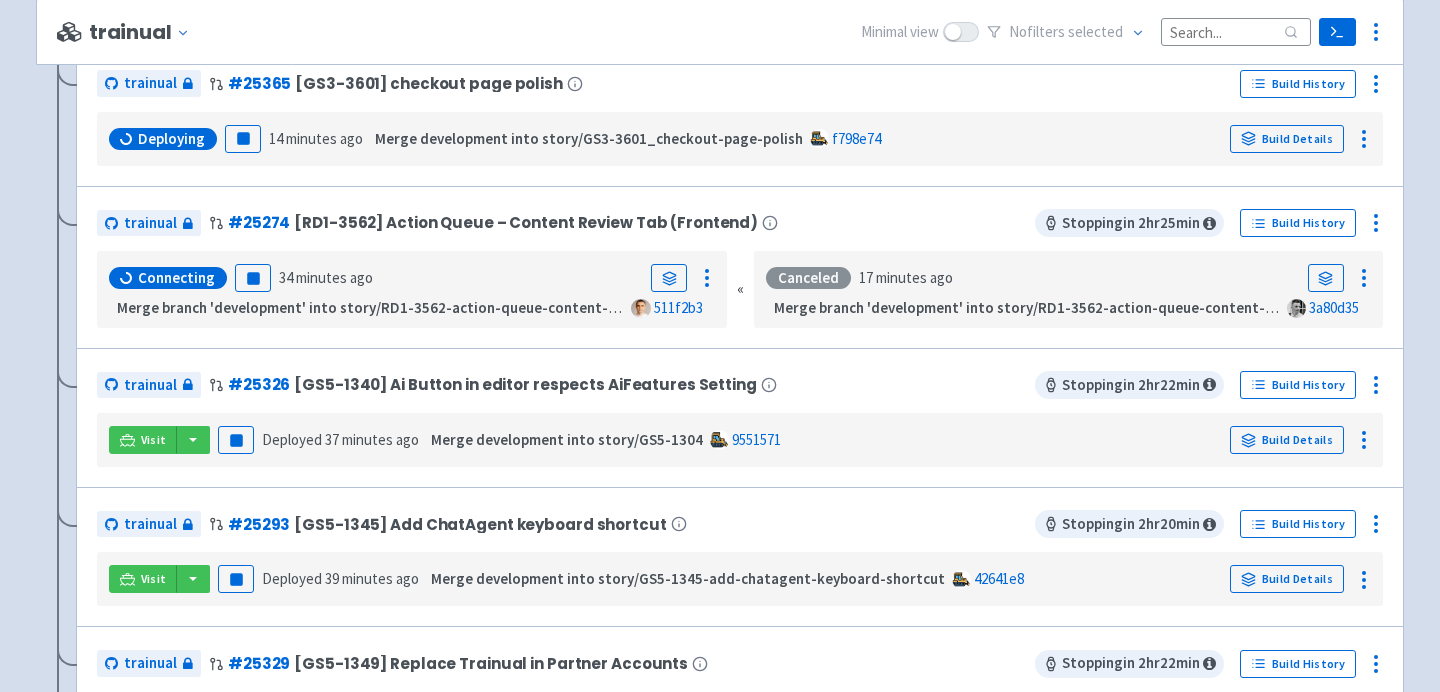 scroll, scrollTop: 848, scrollLeft: 0, axis: vertical 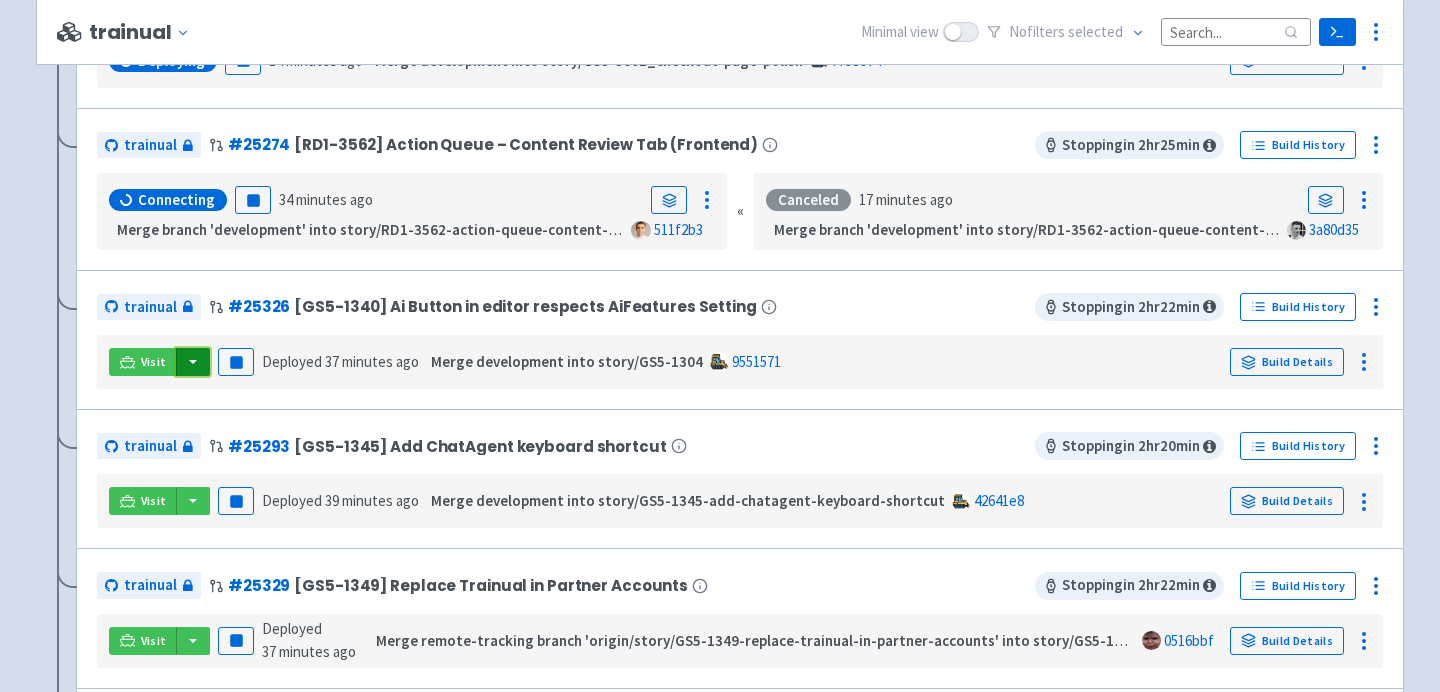 click at bounding box center (193, 362) 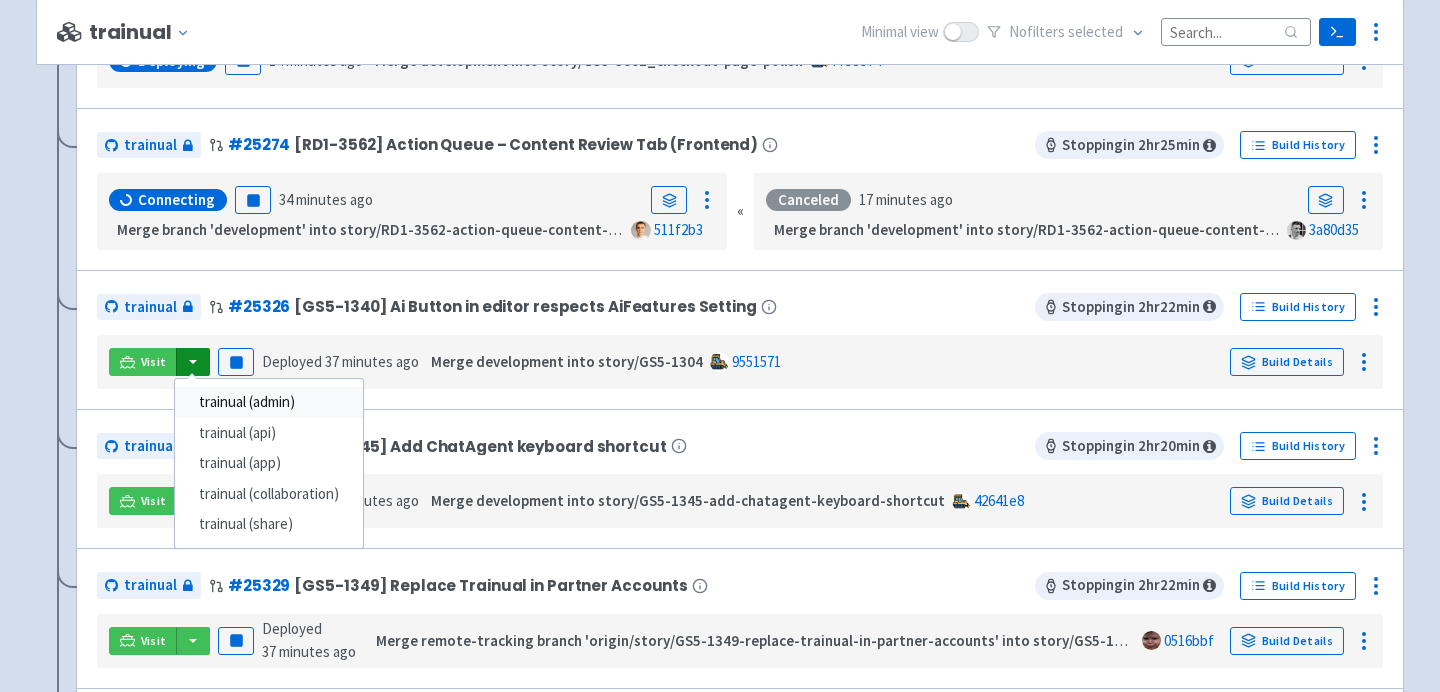 click on "trainual (admin)" at bounding box center [269, 402] 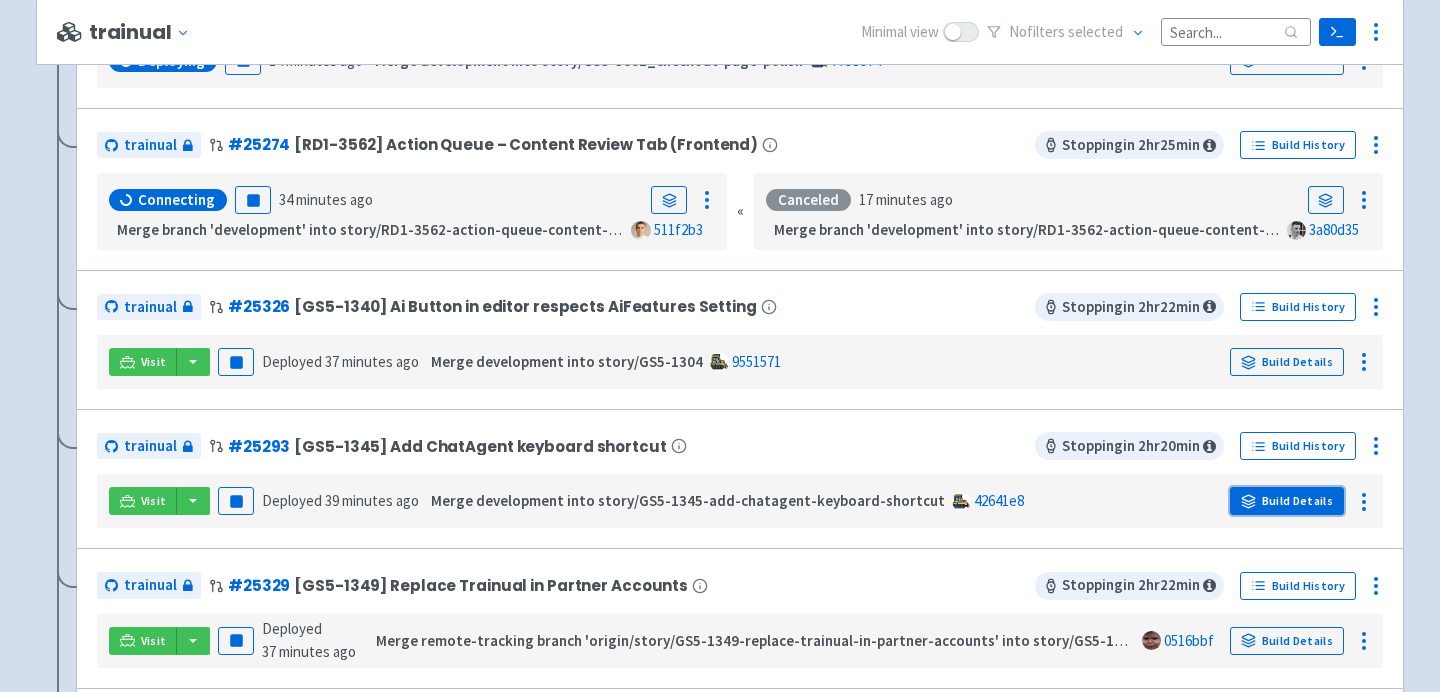 click on "Build Details" at bounding box center [1287, 501] 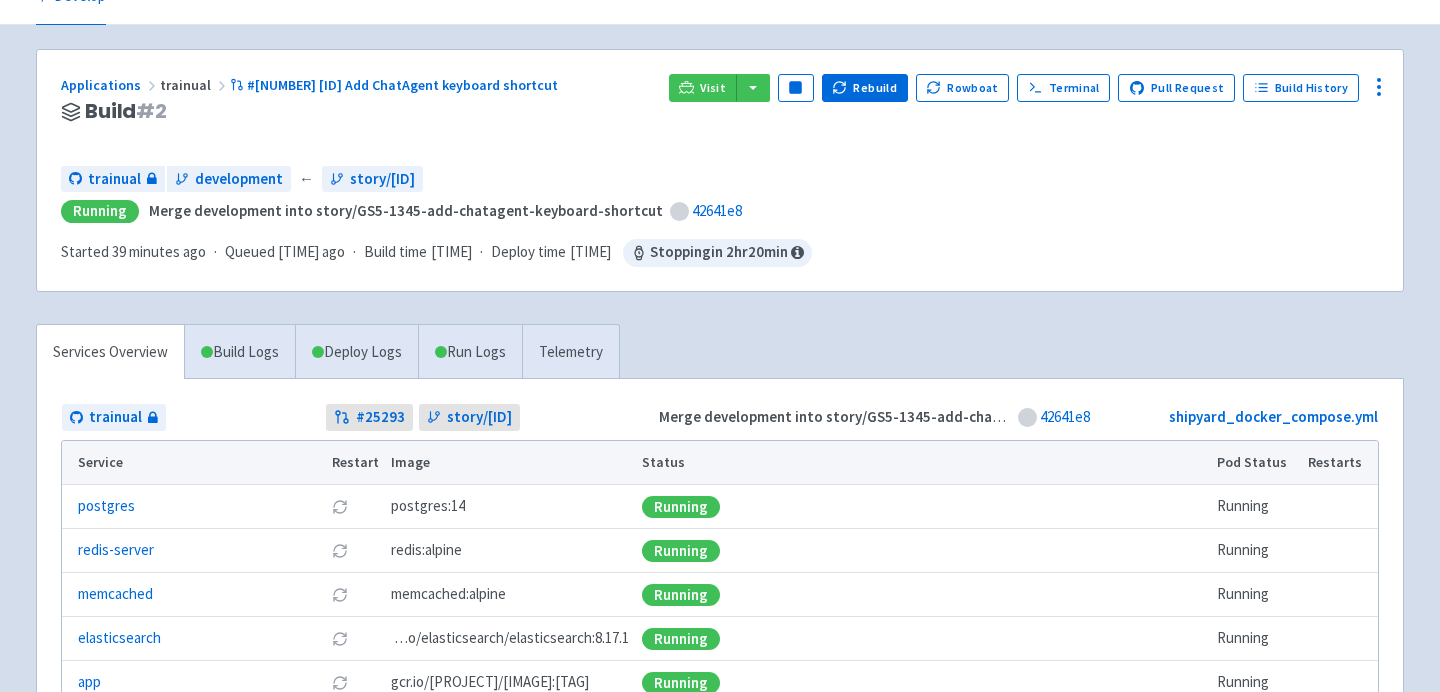 scroll, scrollTop: 0, scrollLeft: 0, axis: both 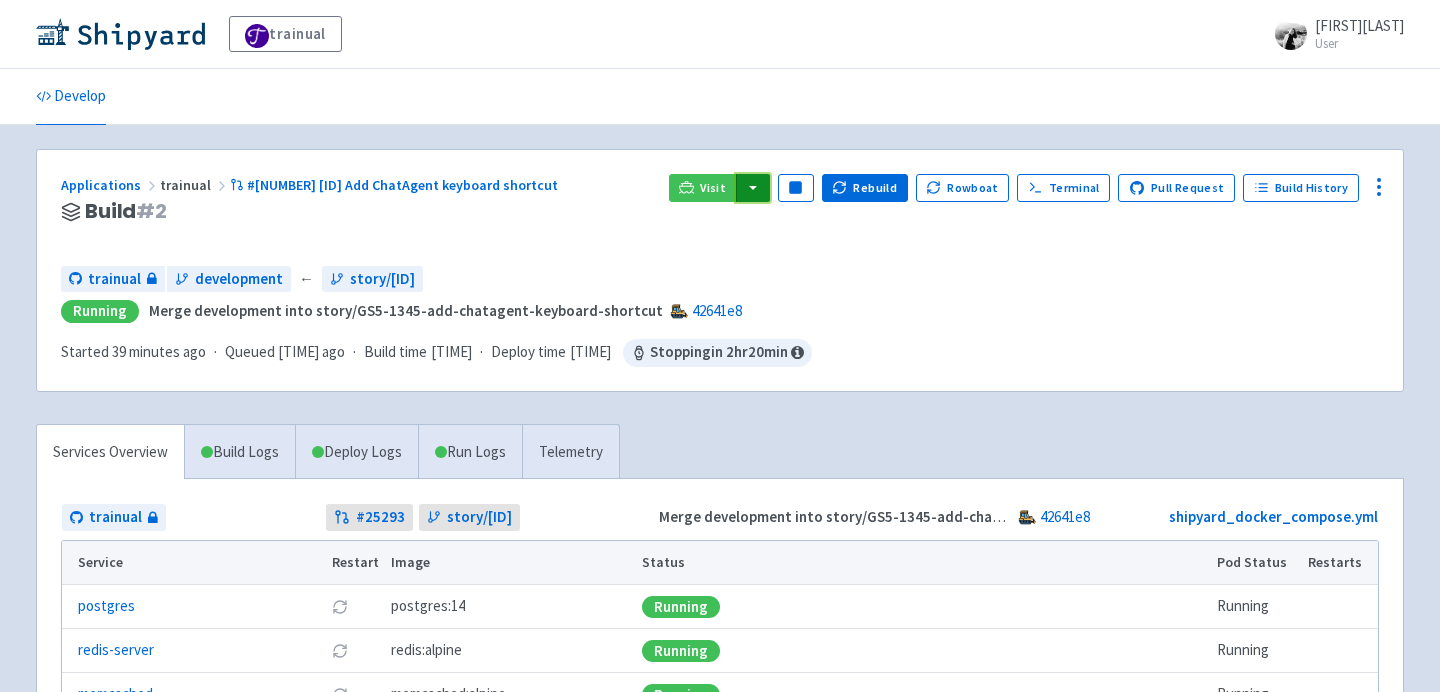 click at bounding box center (753, 188) 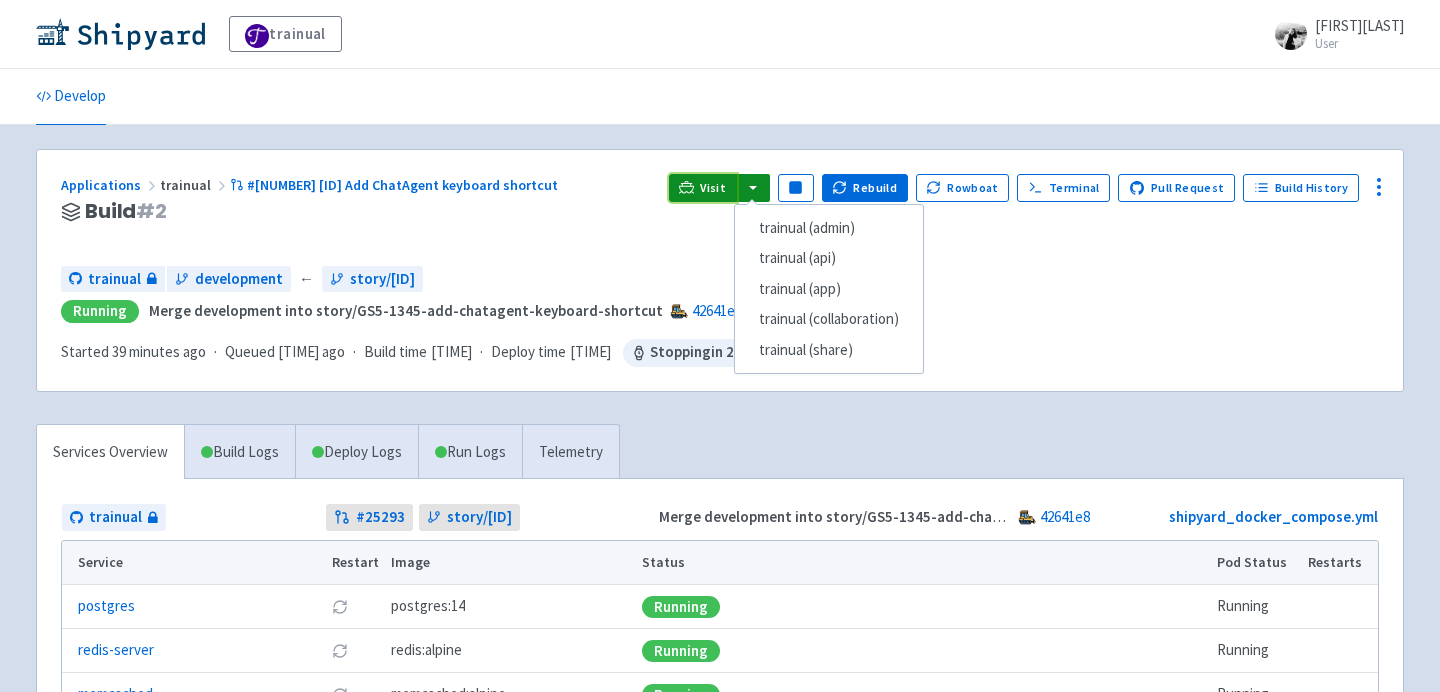 click on "Visit" at bounding box center [703, 188] 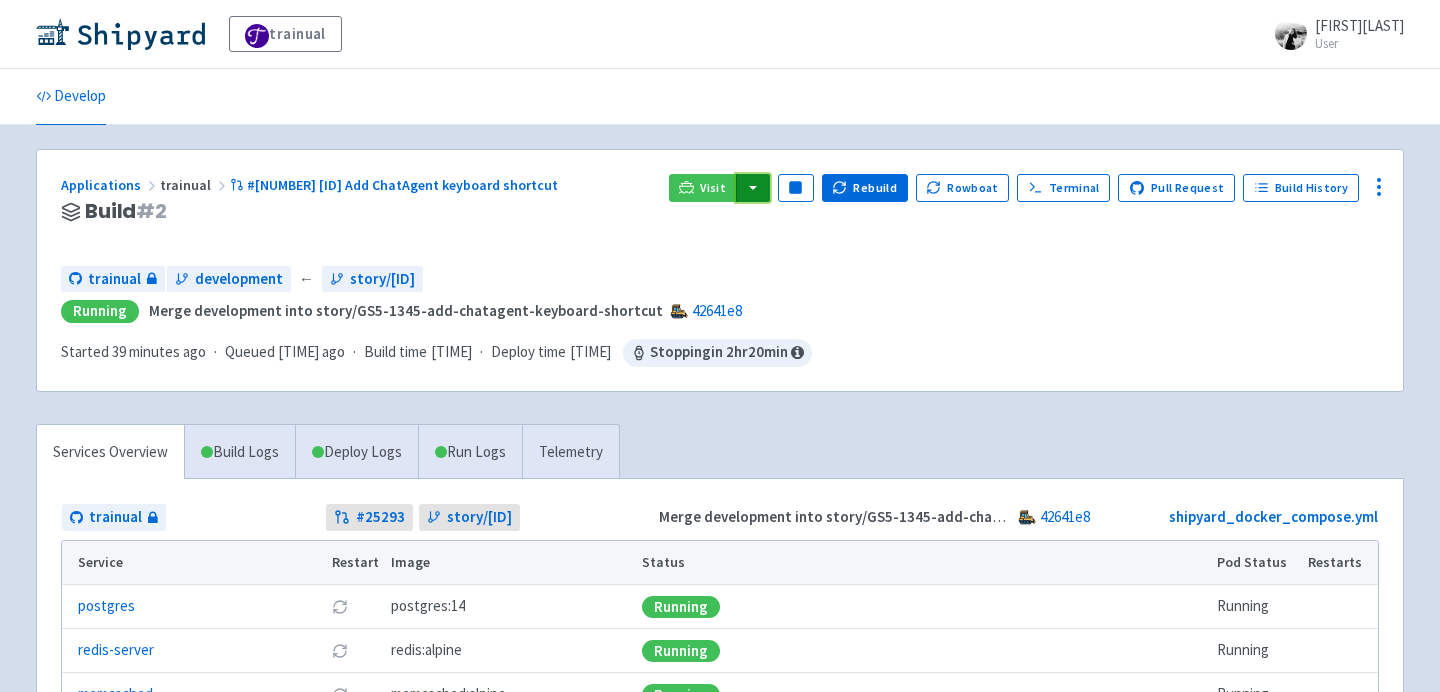 click at bounding box center [753, 188] 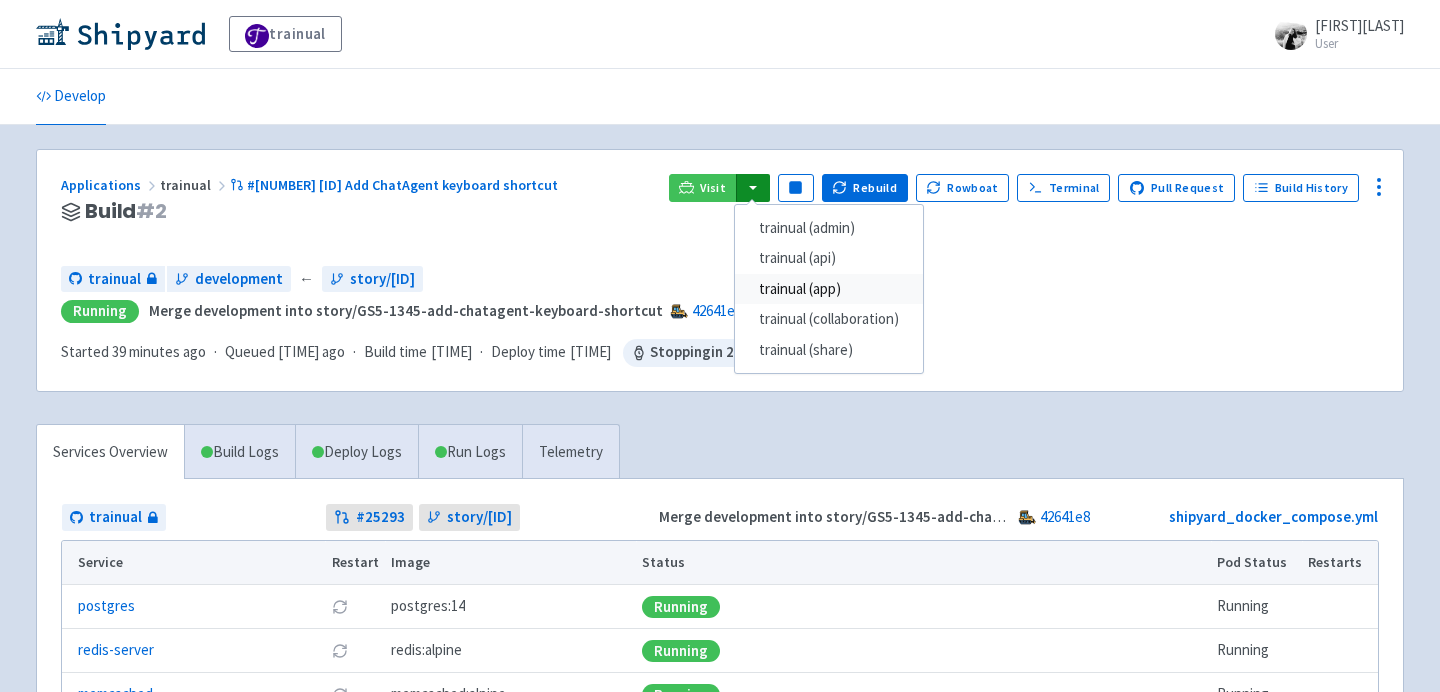 click on "trainual (app)" at bounding box center (829, 289) 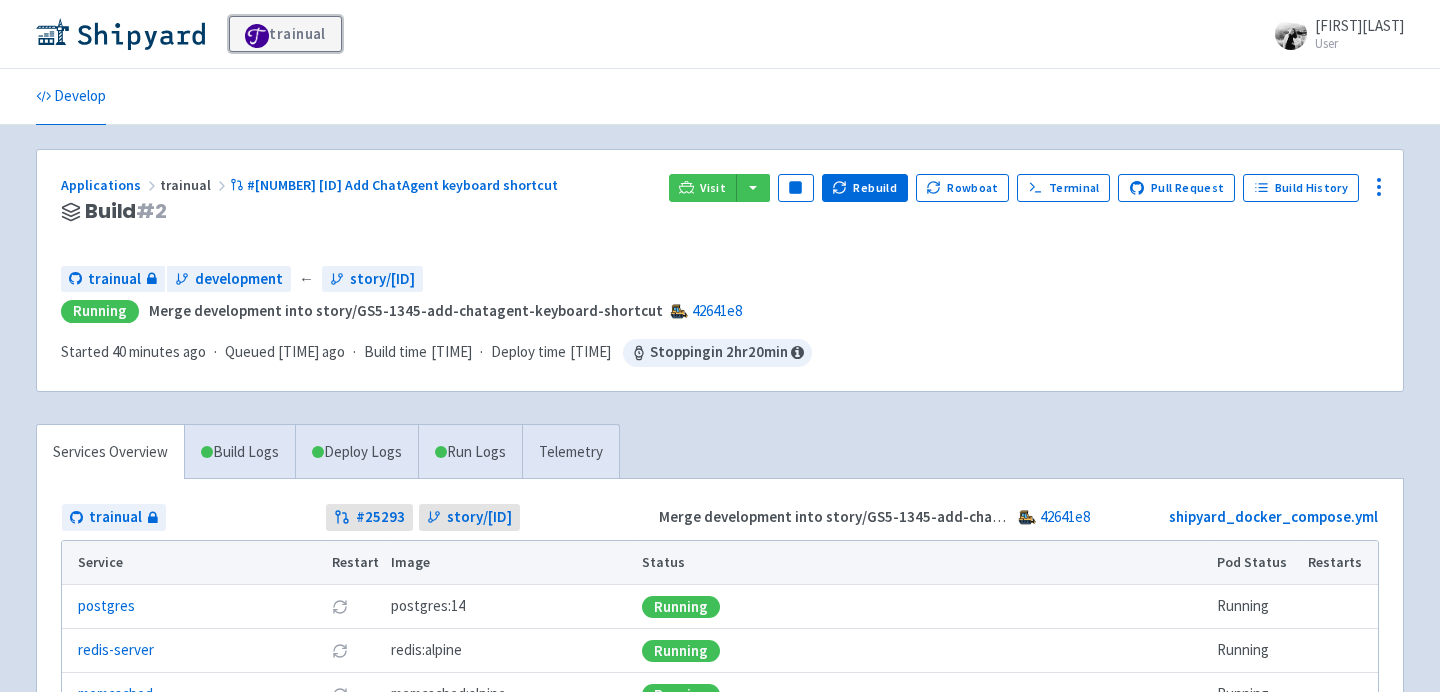 click on "trainual" at bounding box center [285, 34] 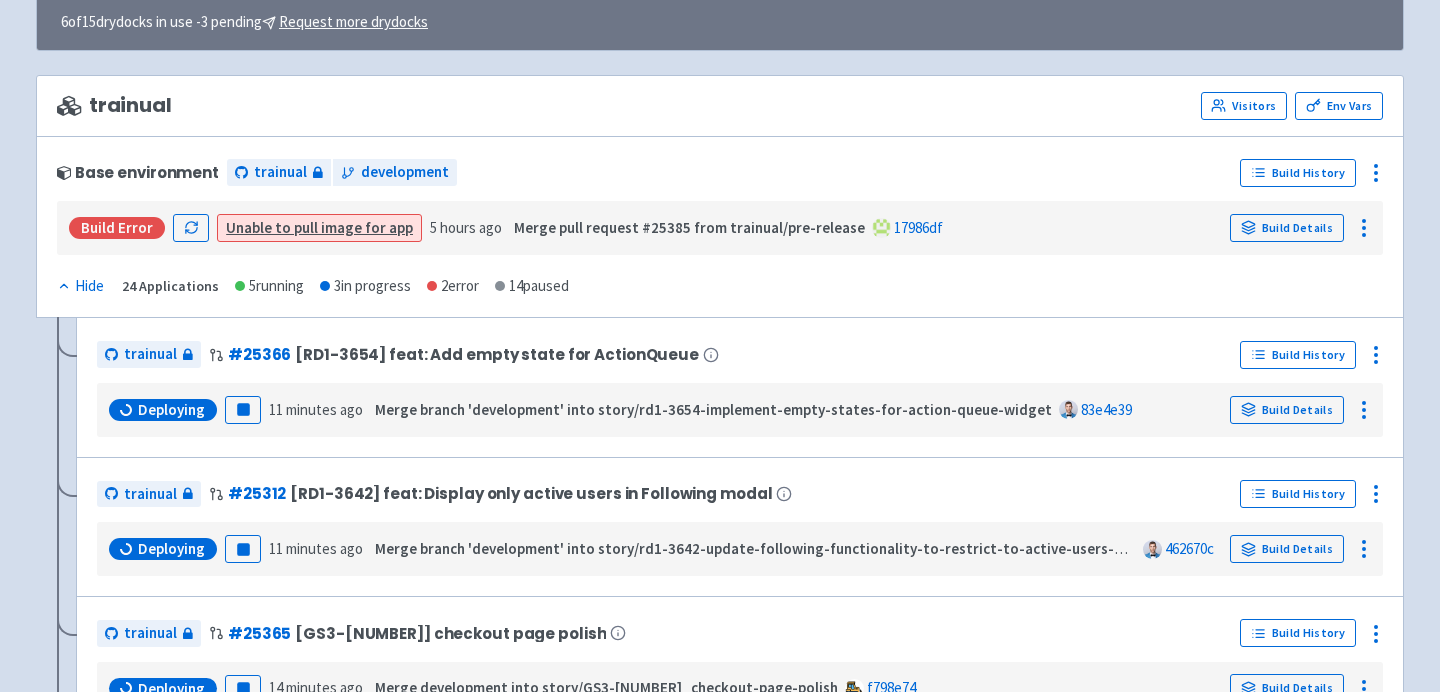 scroll, scrollTop: 0, scrollLeft: 0, axis: both 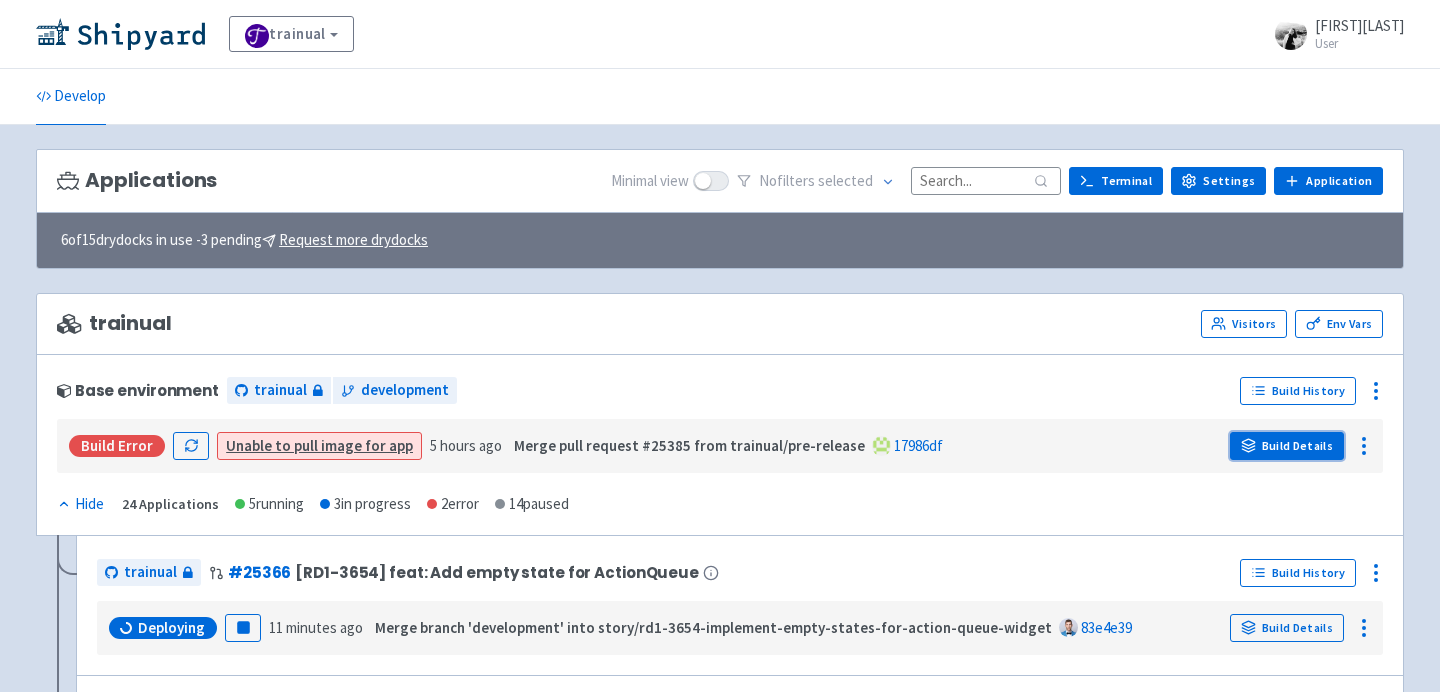 click on "Build Details" at bounding box center (1287, 446) 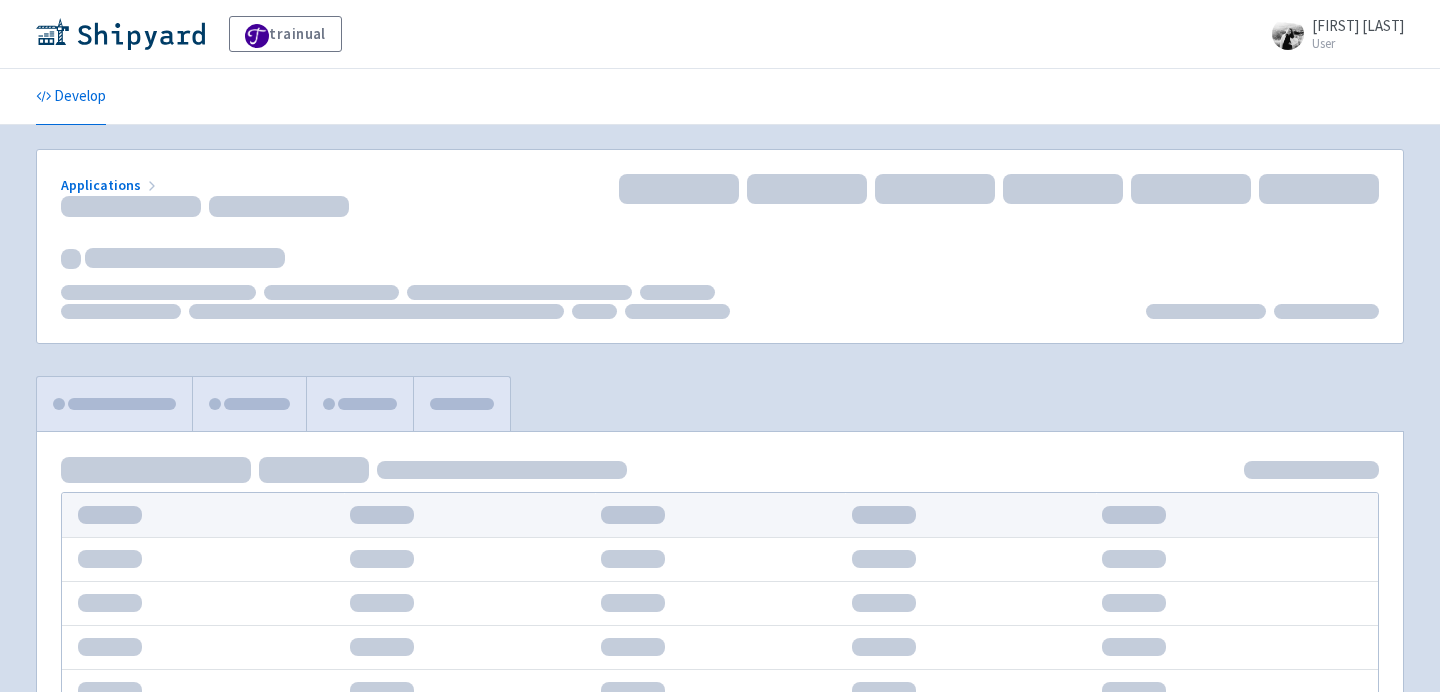 scroll, scrollTop: 0, scrollLeft: 0, axis: both 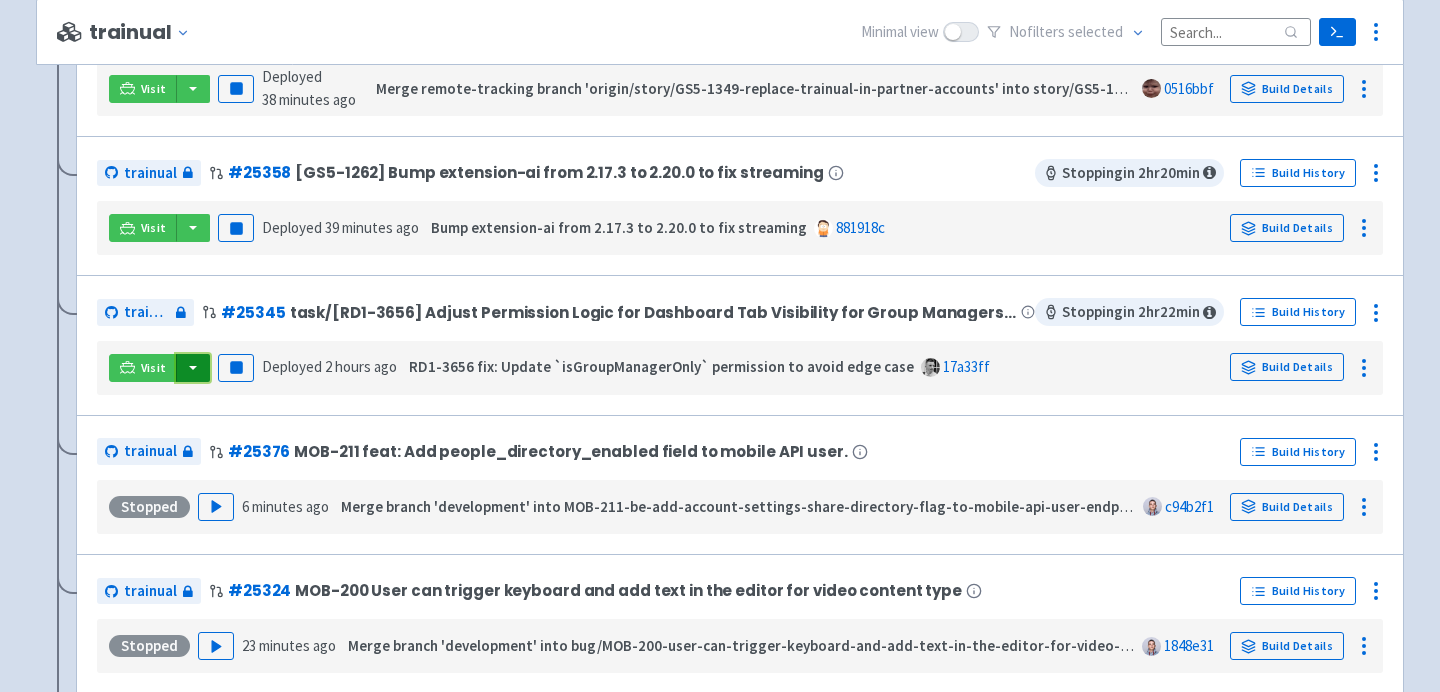 click at bounding box center [193, 368] 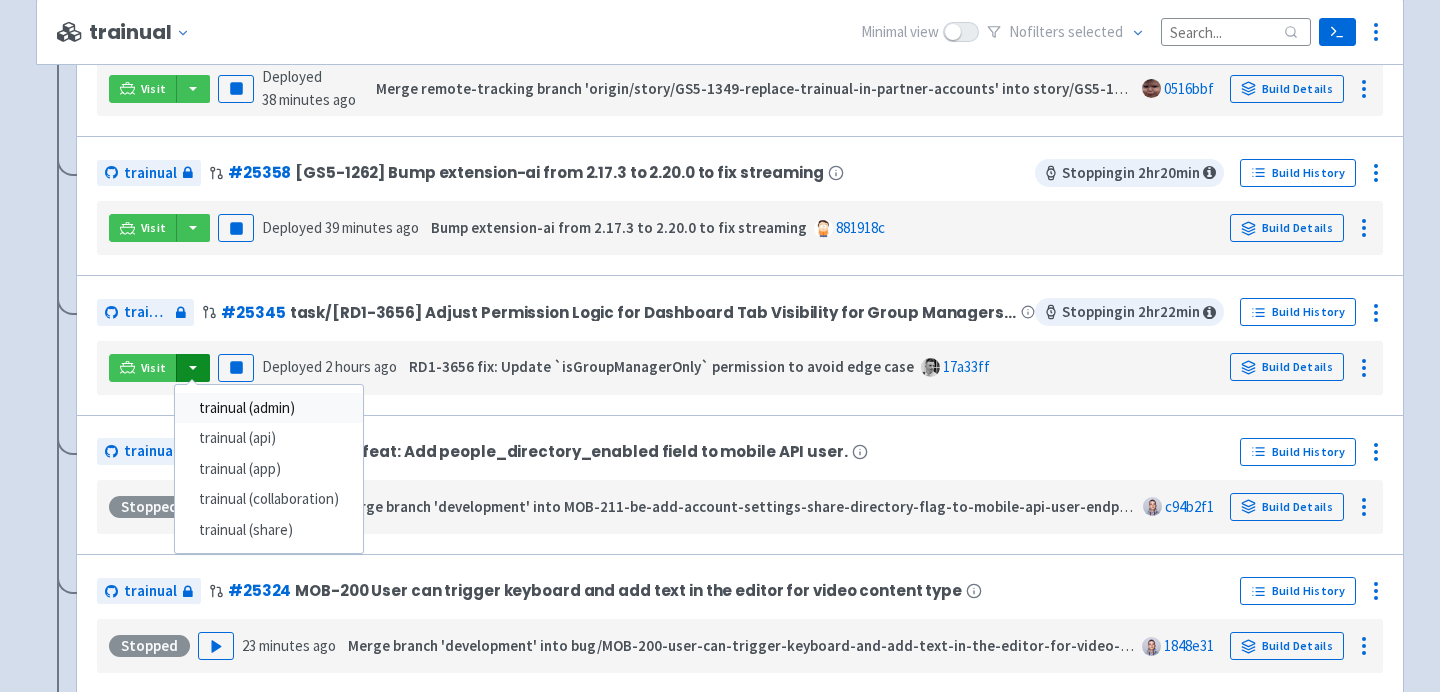 click on "trainual (admin)" at bounding box center [269, 408] 